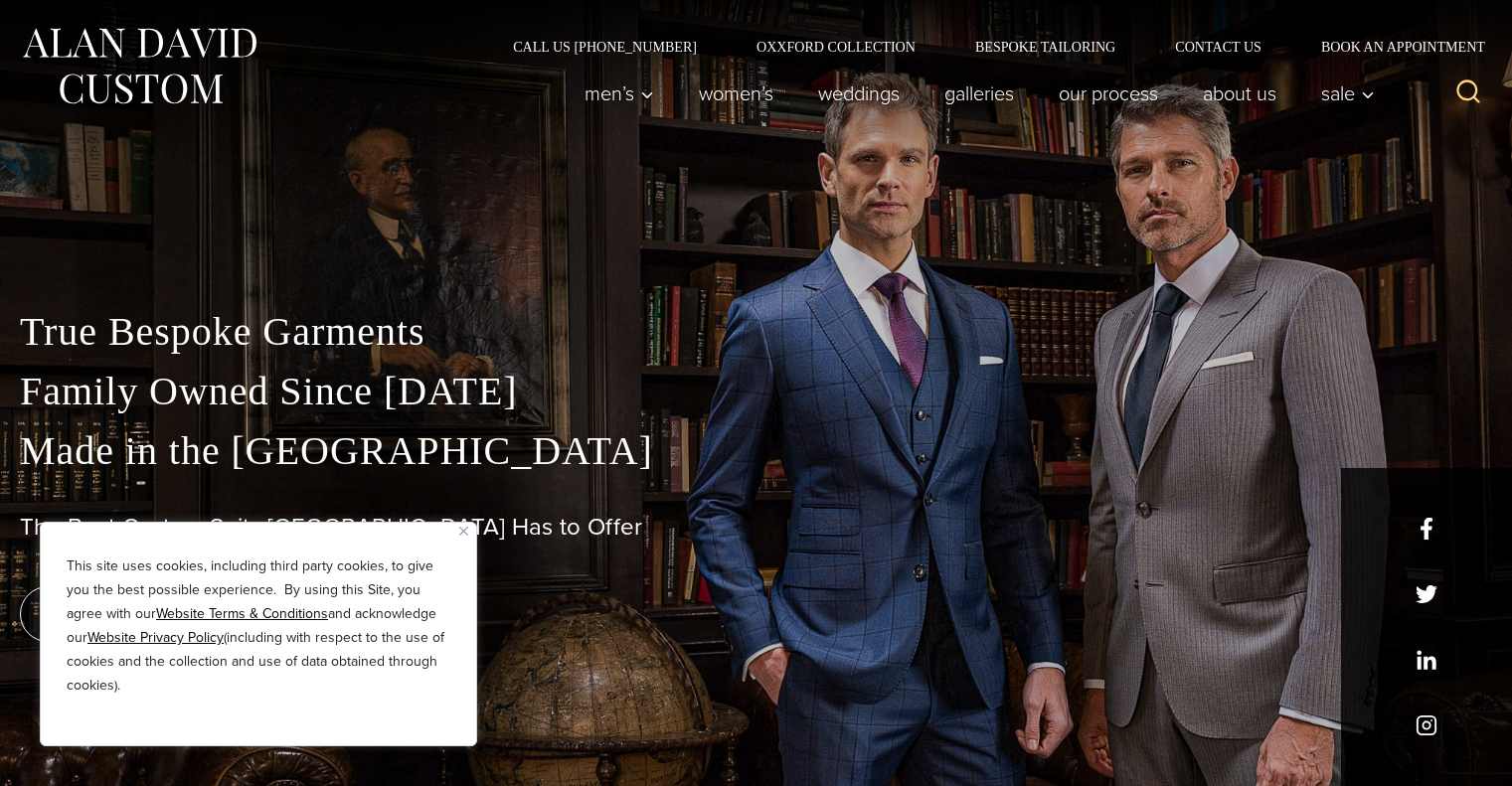 scroll, scrollTop: 0, scrollLeft: 0, axis: both 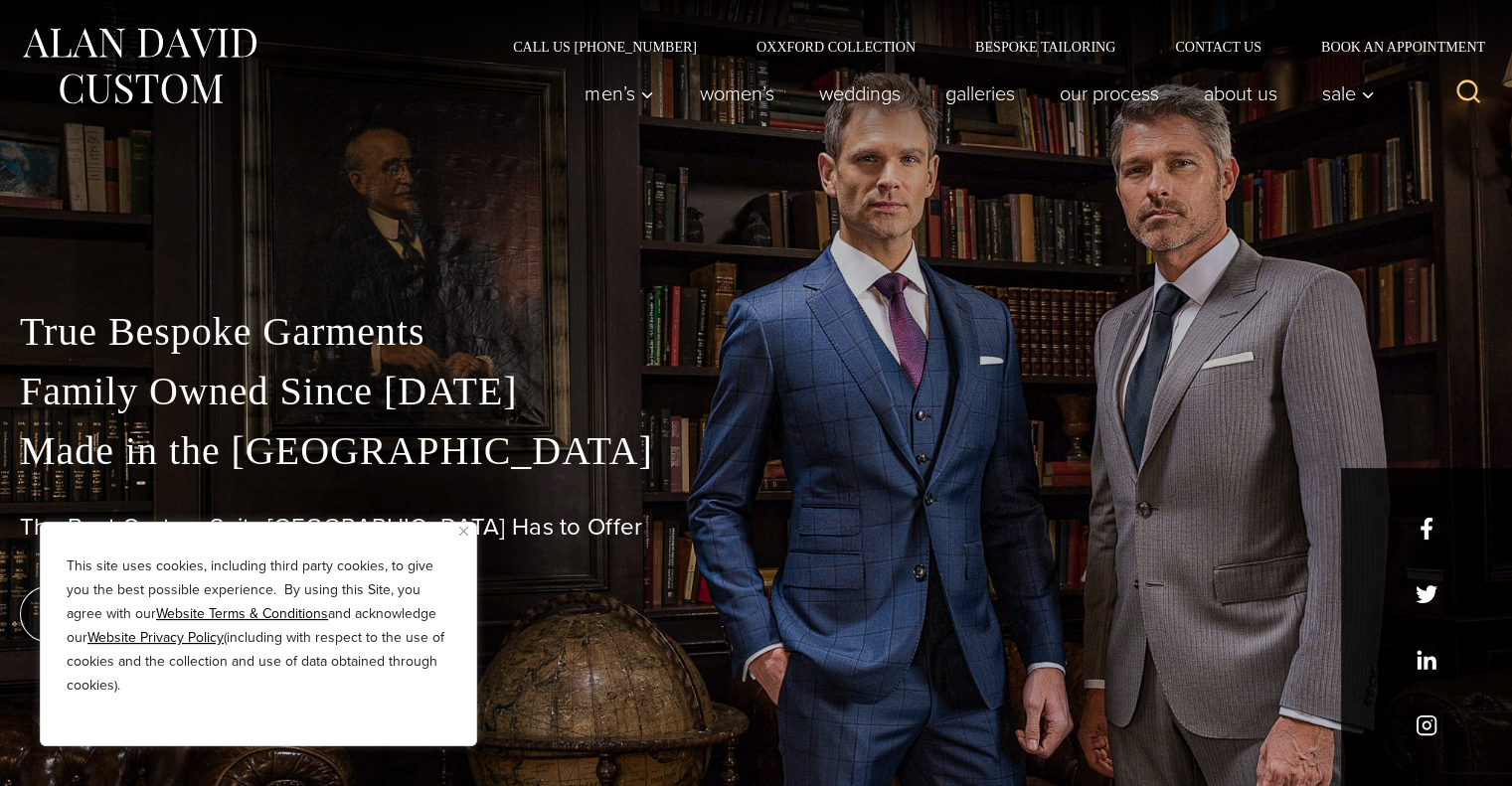 click at bounding box center [463, 531] 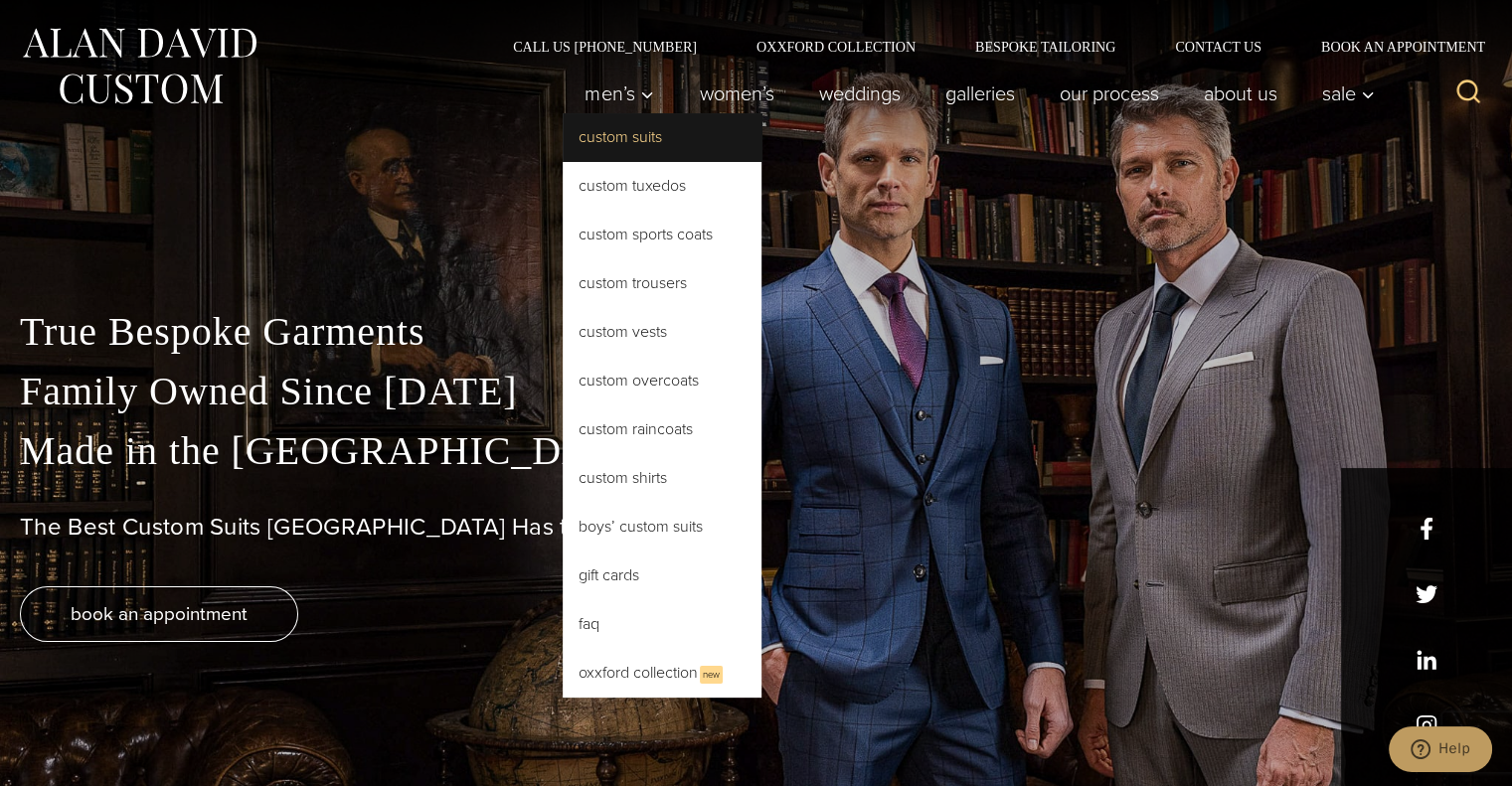 click on "Custom Suits" at bounding box center (662, 137) 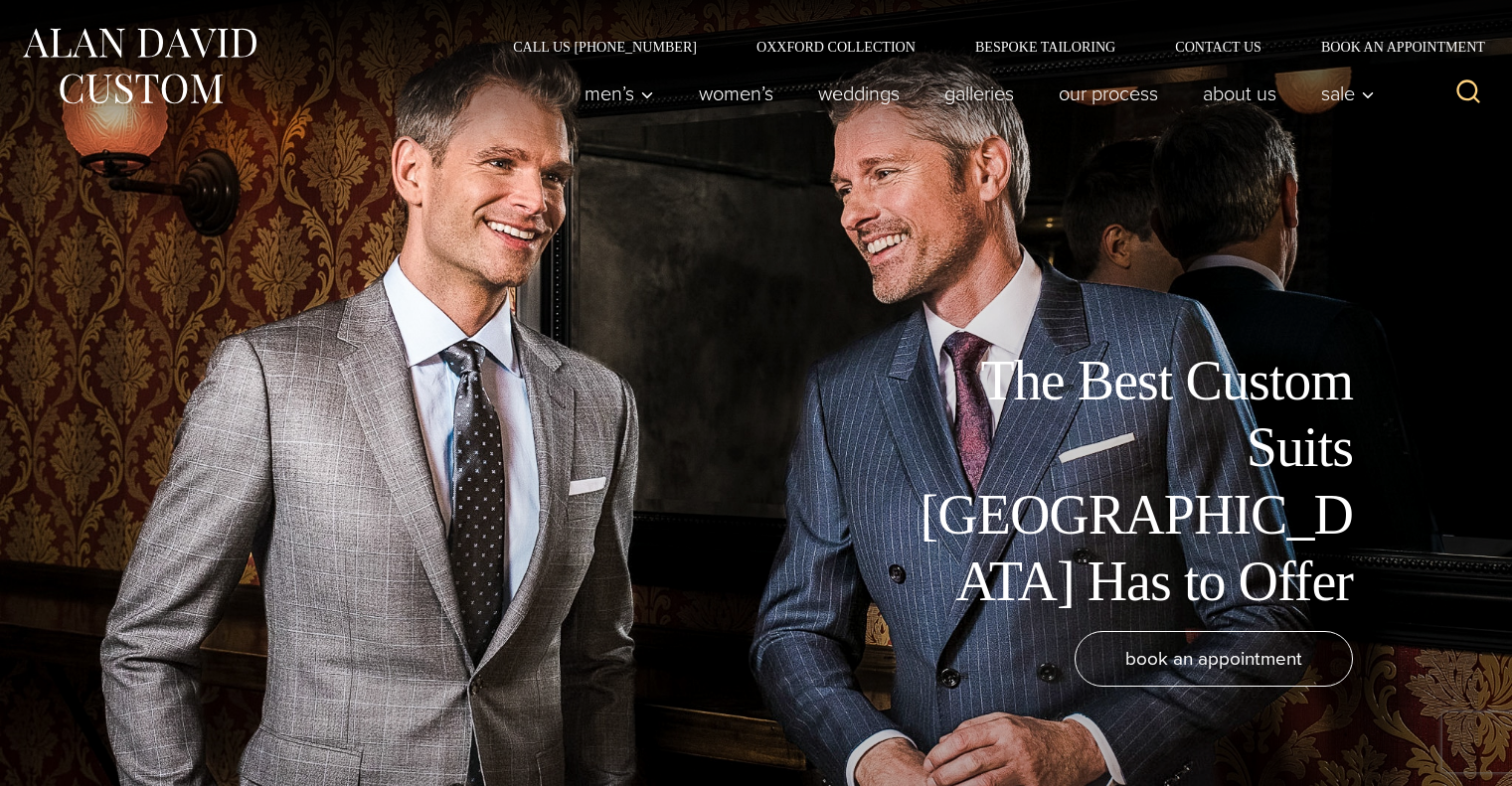 scroll, scrollTop: 0, scrollLeft: 0, axis: both 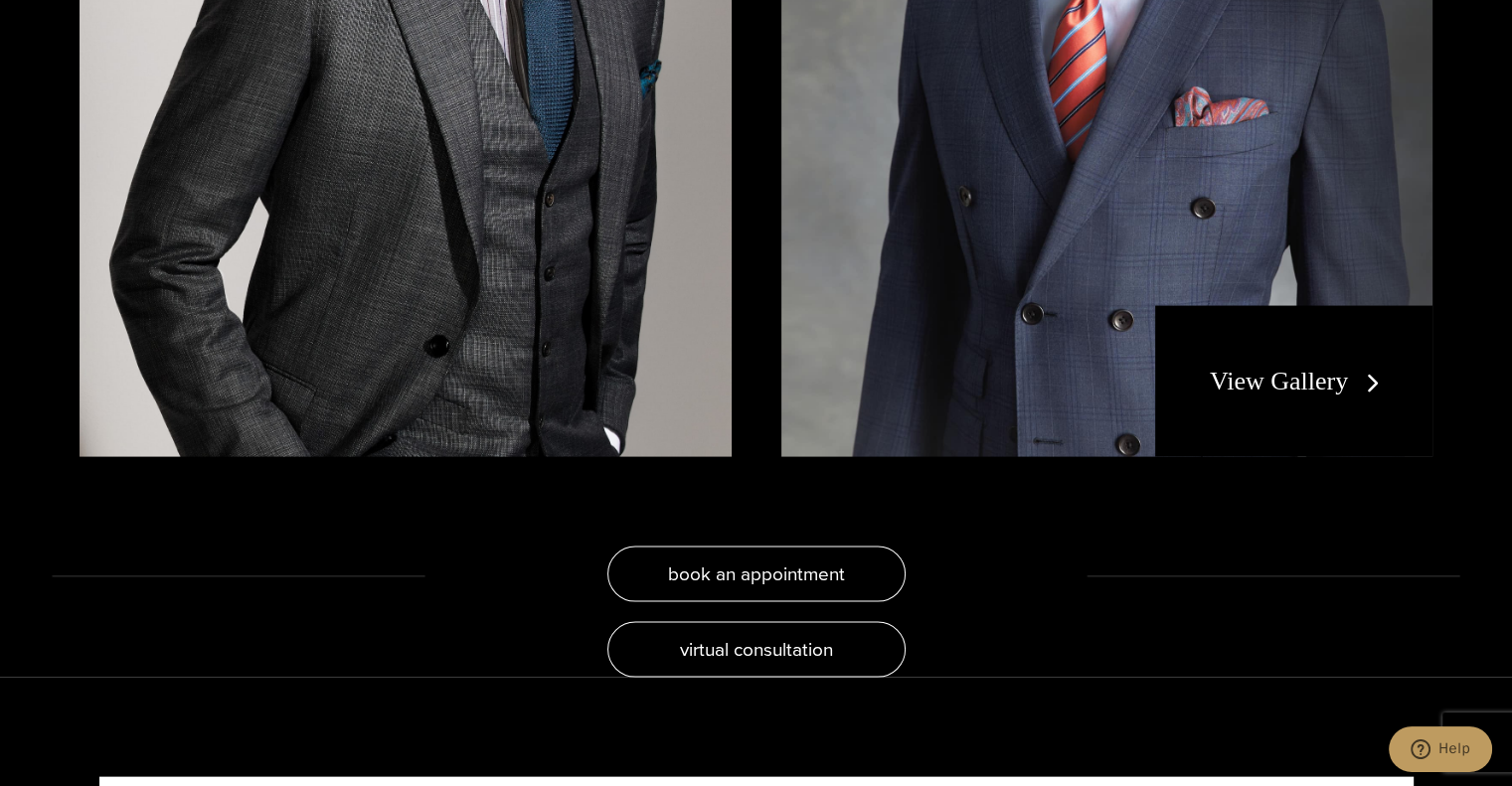 click on "View Gallery" at bounding box center [1298, 381] 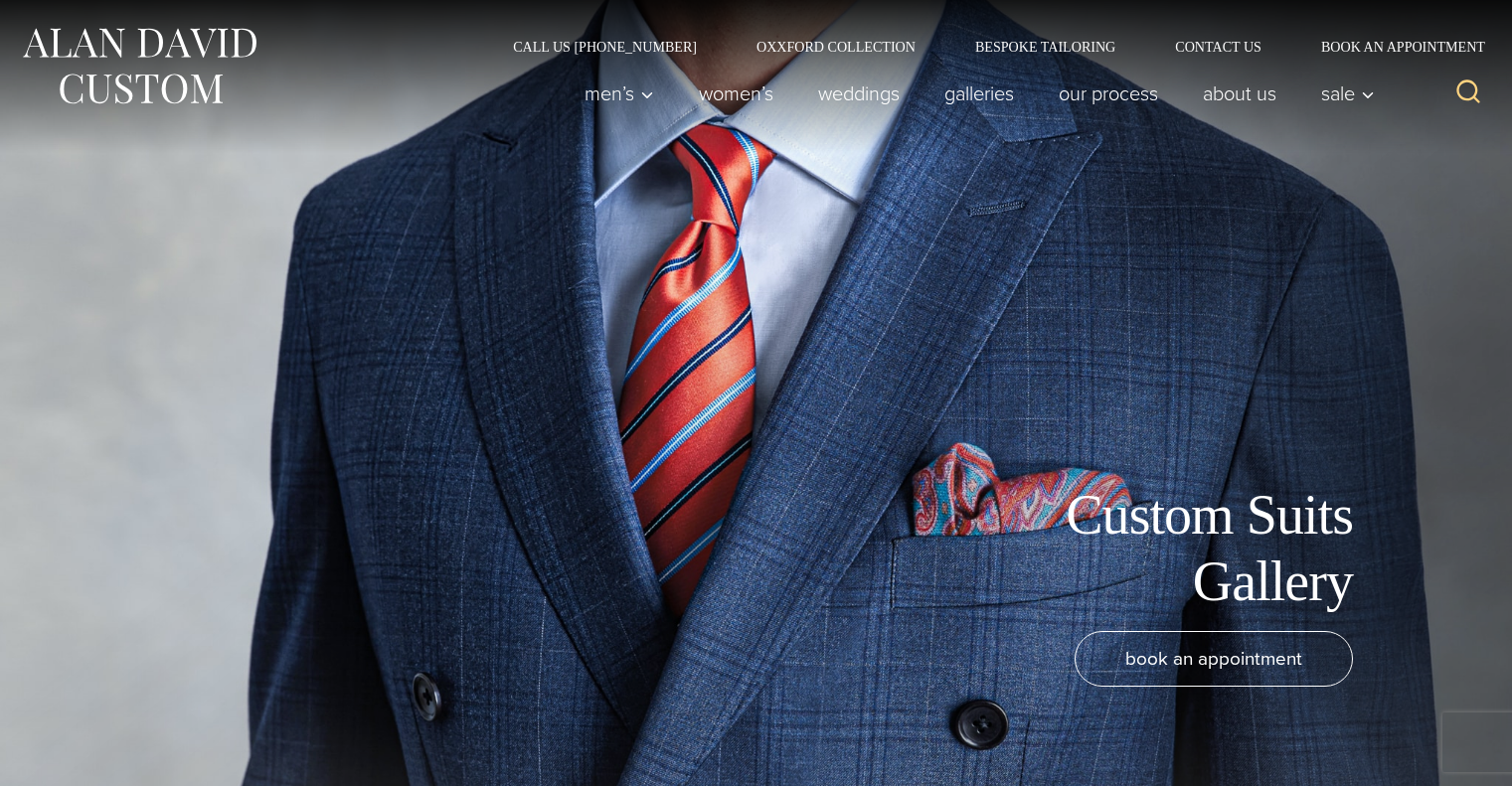 scroll, scrollTop: 0, scrollLeft: 0, axis: both 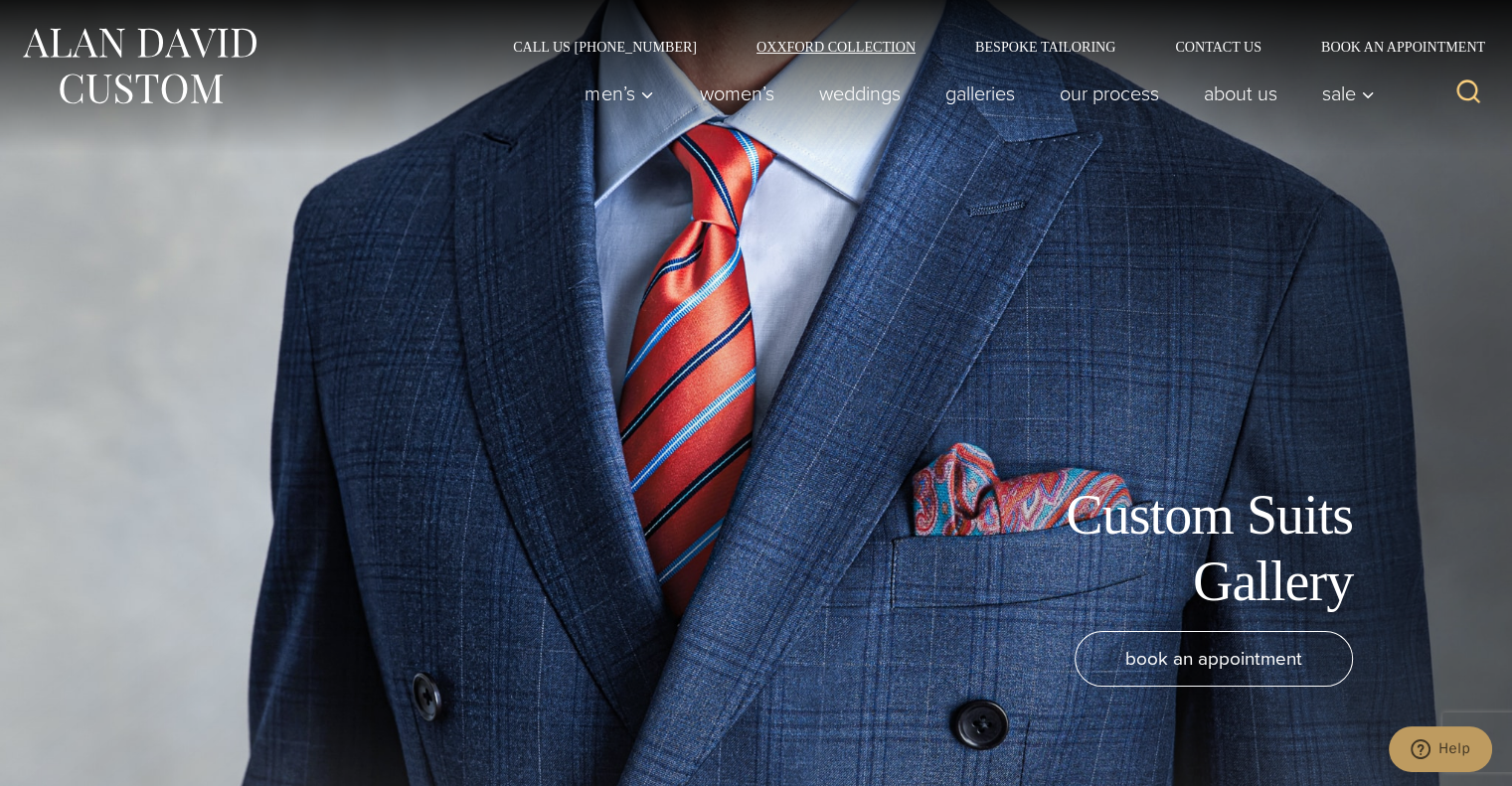 click on "Oxxford Collection" at bounding box center (836, 47) 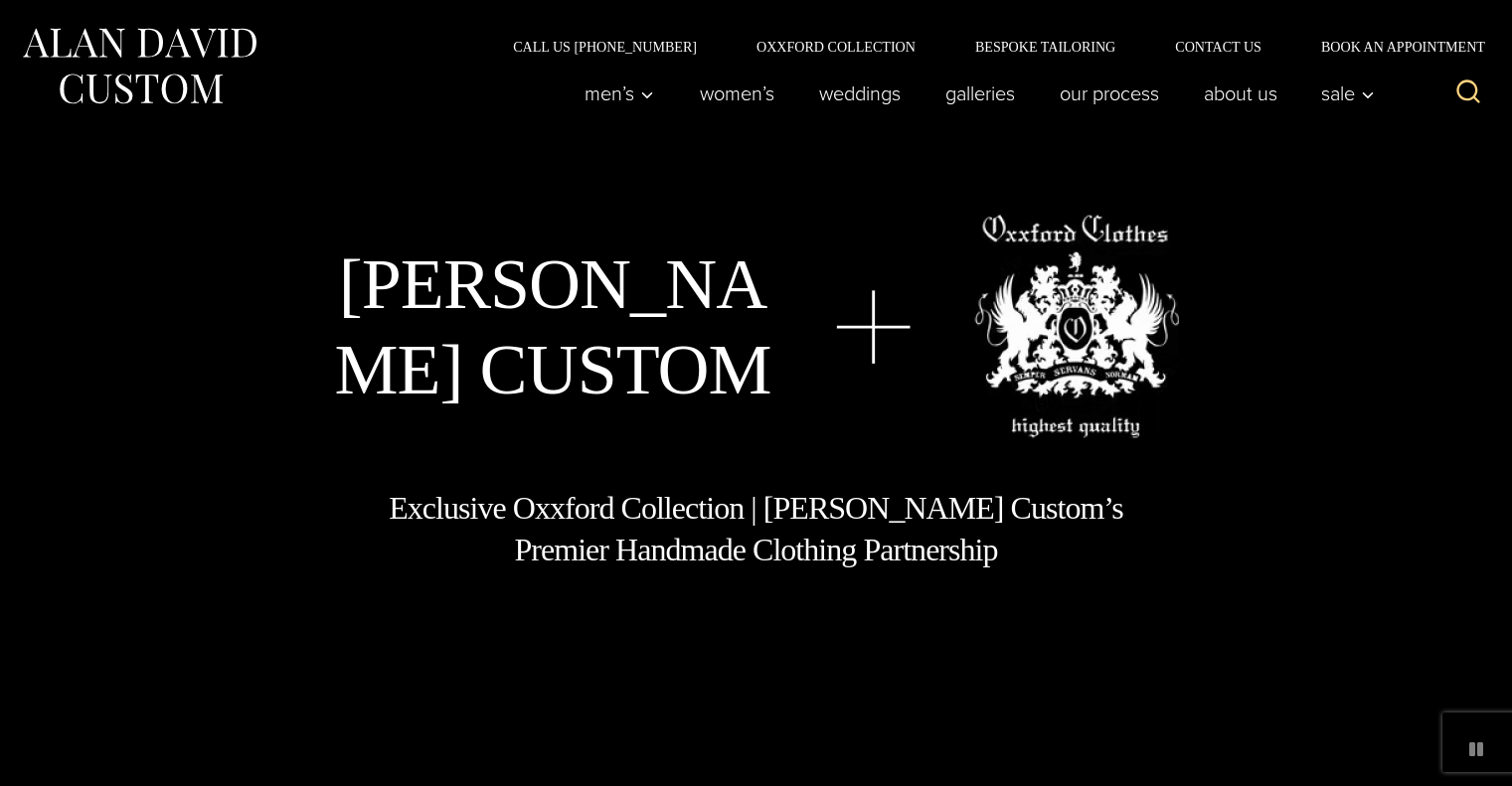 scroll, scrollTop: 0, scrollLeft: 0, axis: both 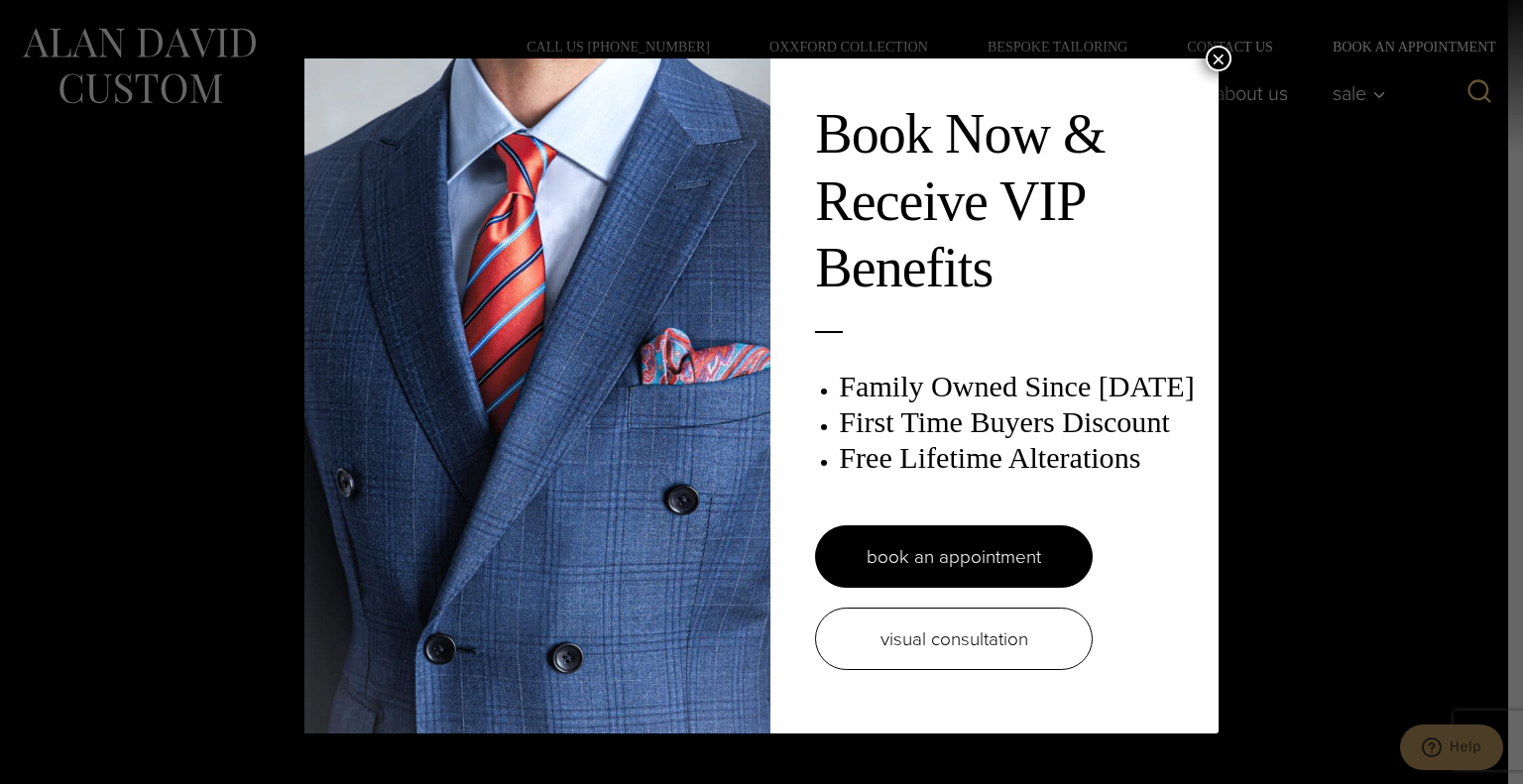 click on "×" at bounding box center (1219, 58) 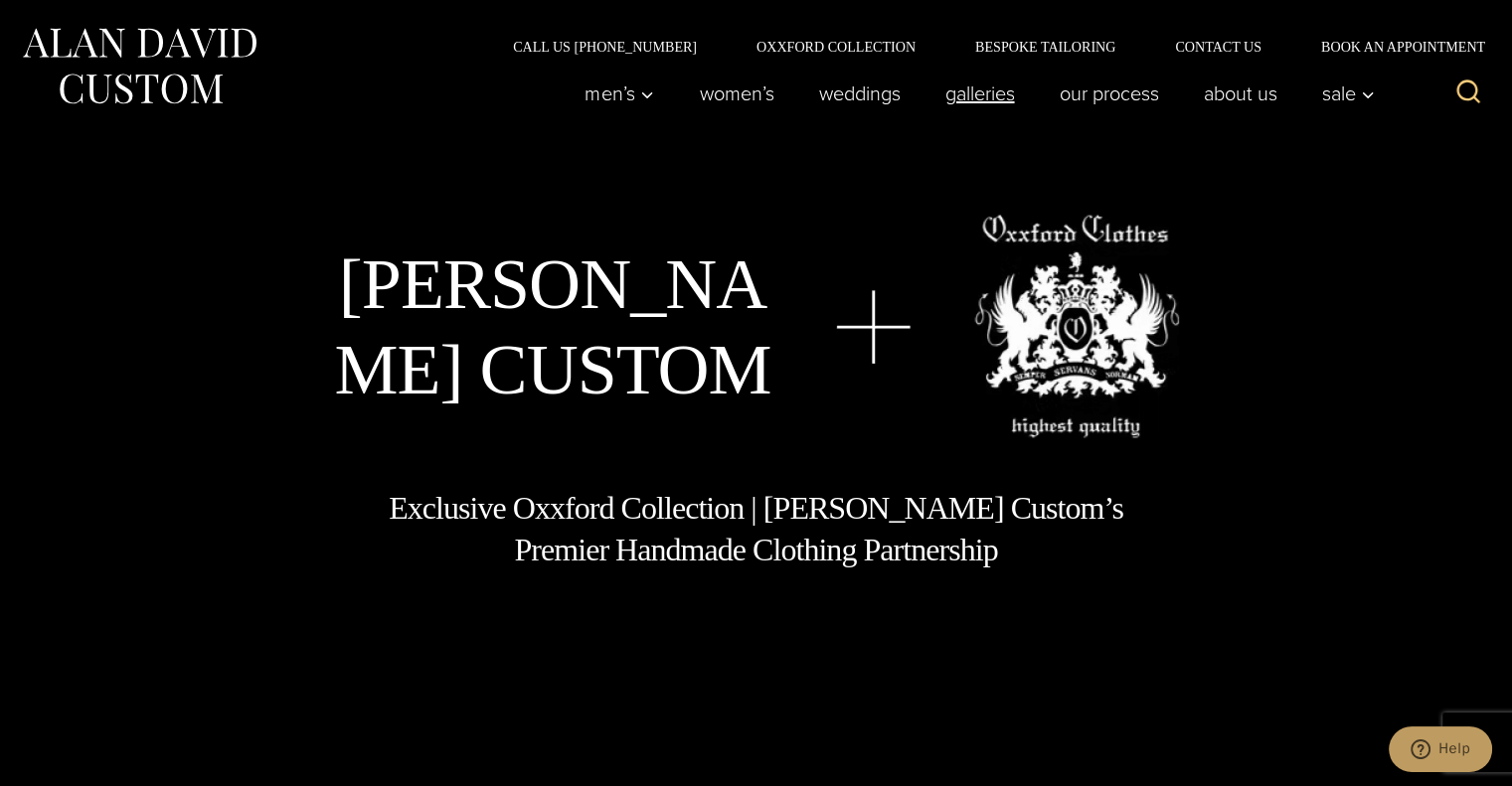click on "Galleries" at bounding box center (979, 93) 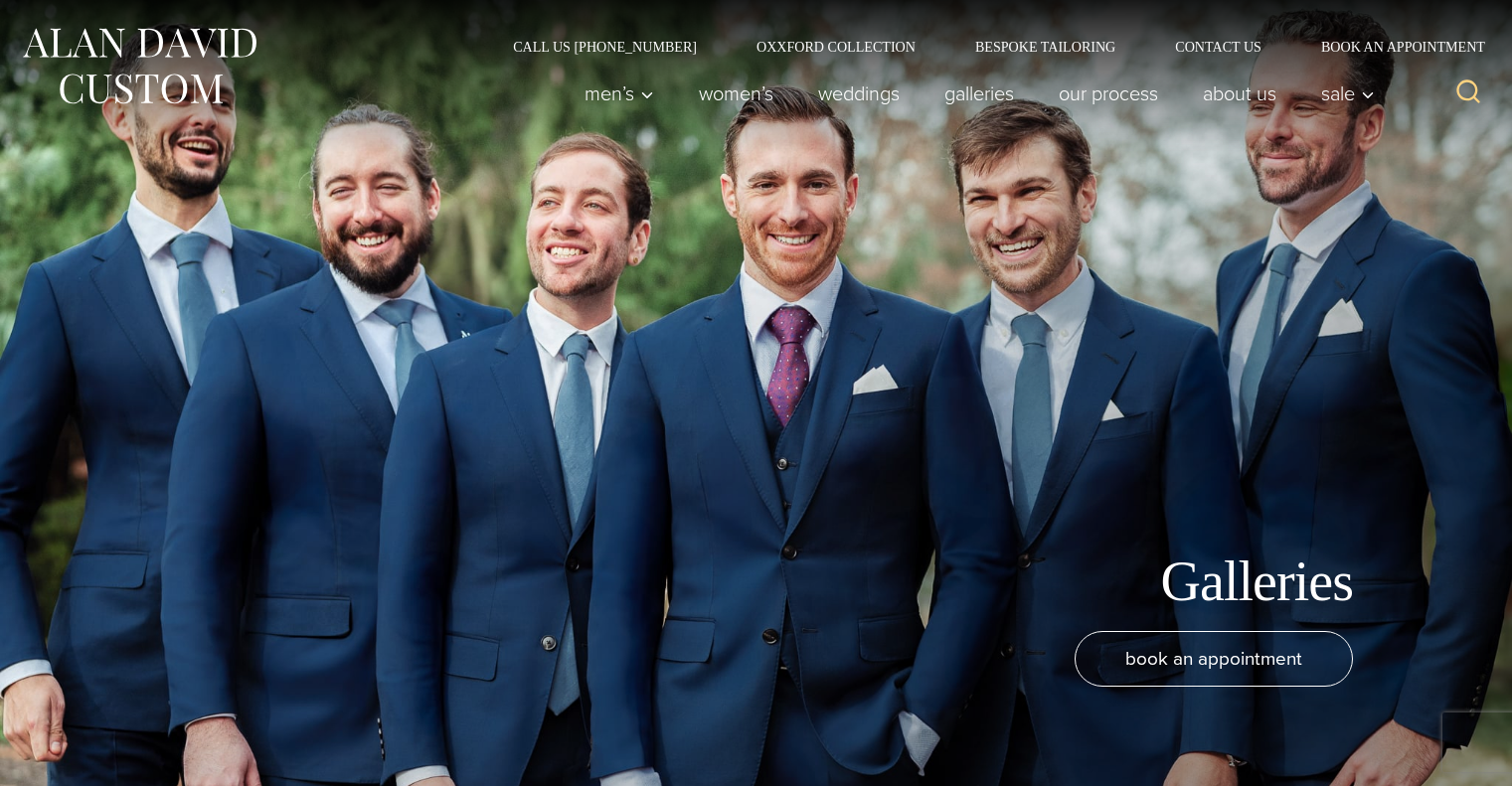 scroll, scrollTop: 0, scrollLeft: 0, axis: both 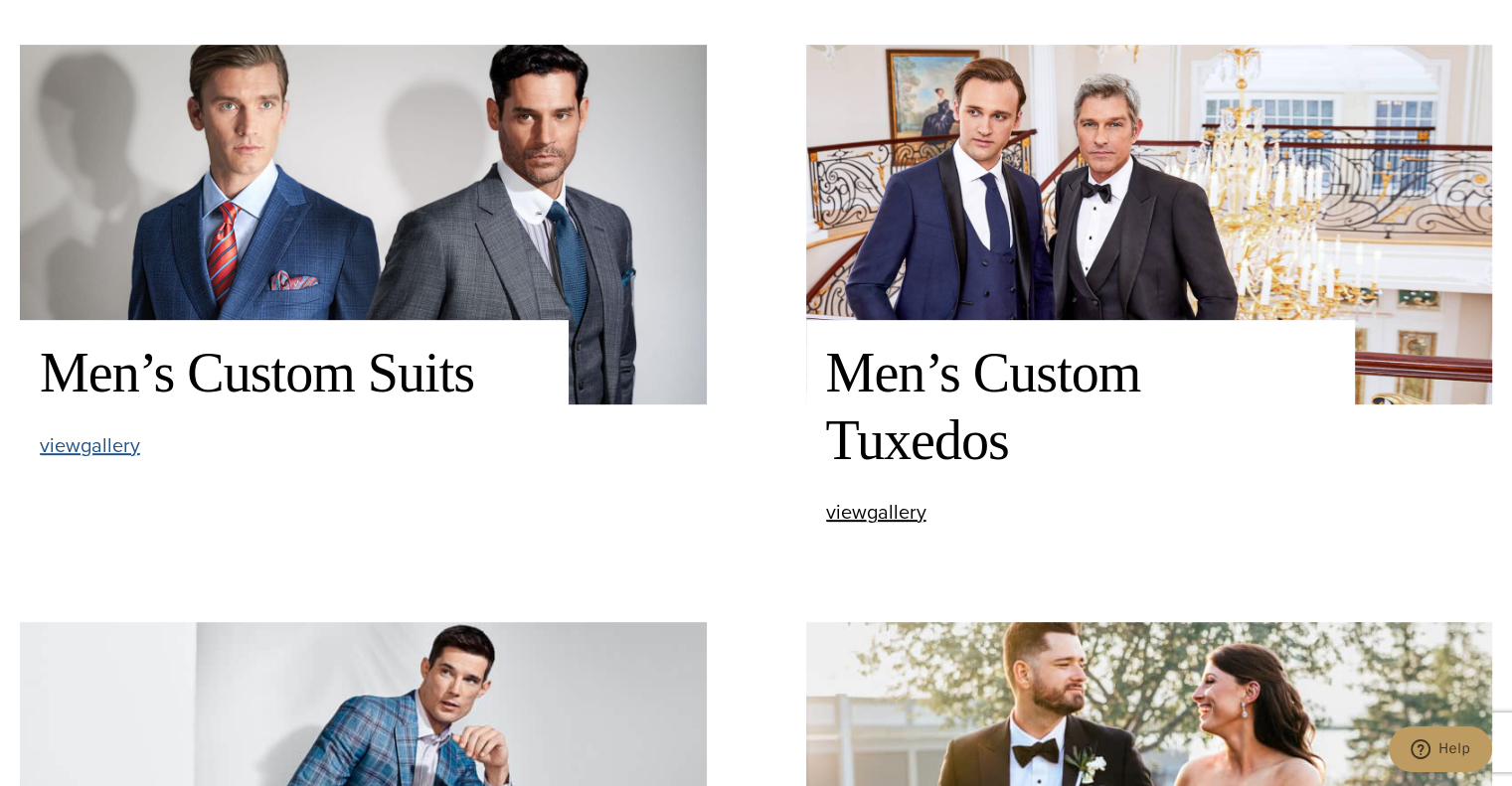 click on "view  Men’s Custom Suits  gallery" at bounding box center (89, 445) 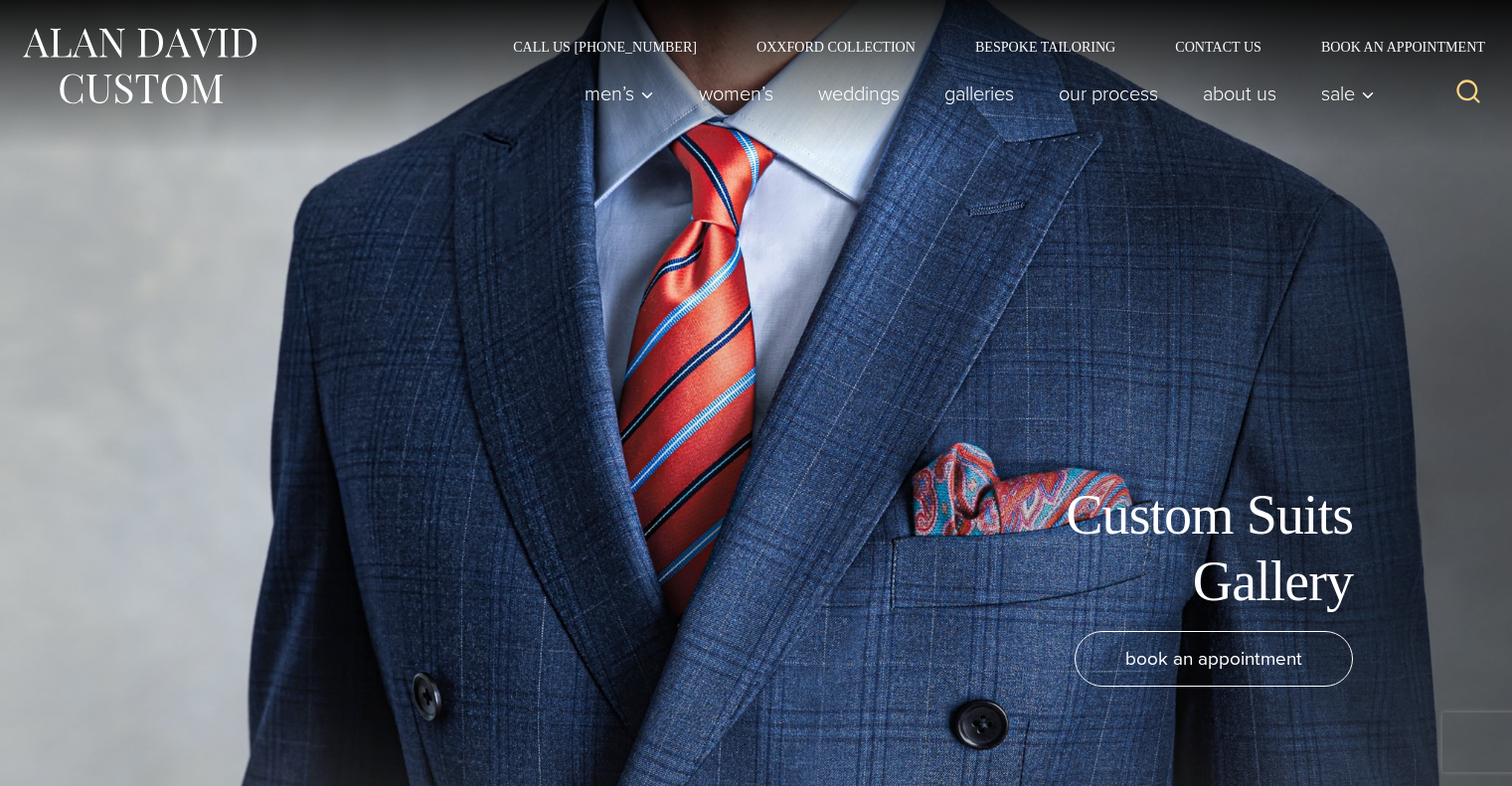 scroll, scrollTop: 0, scrollLeft: 0, axis: both 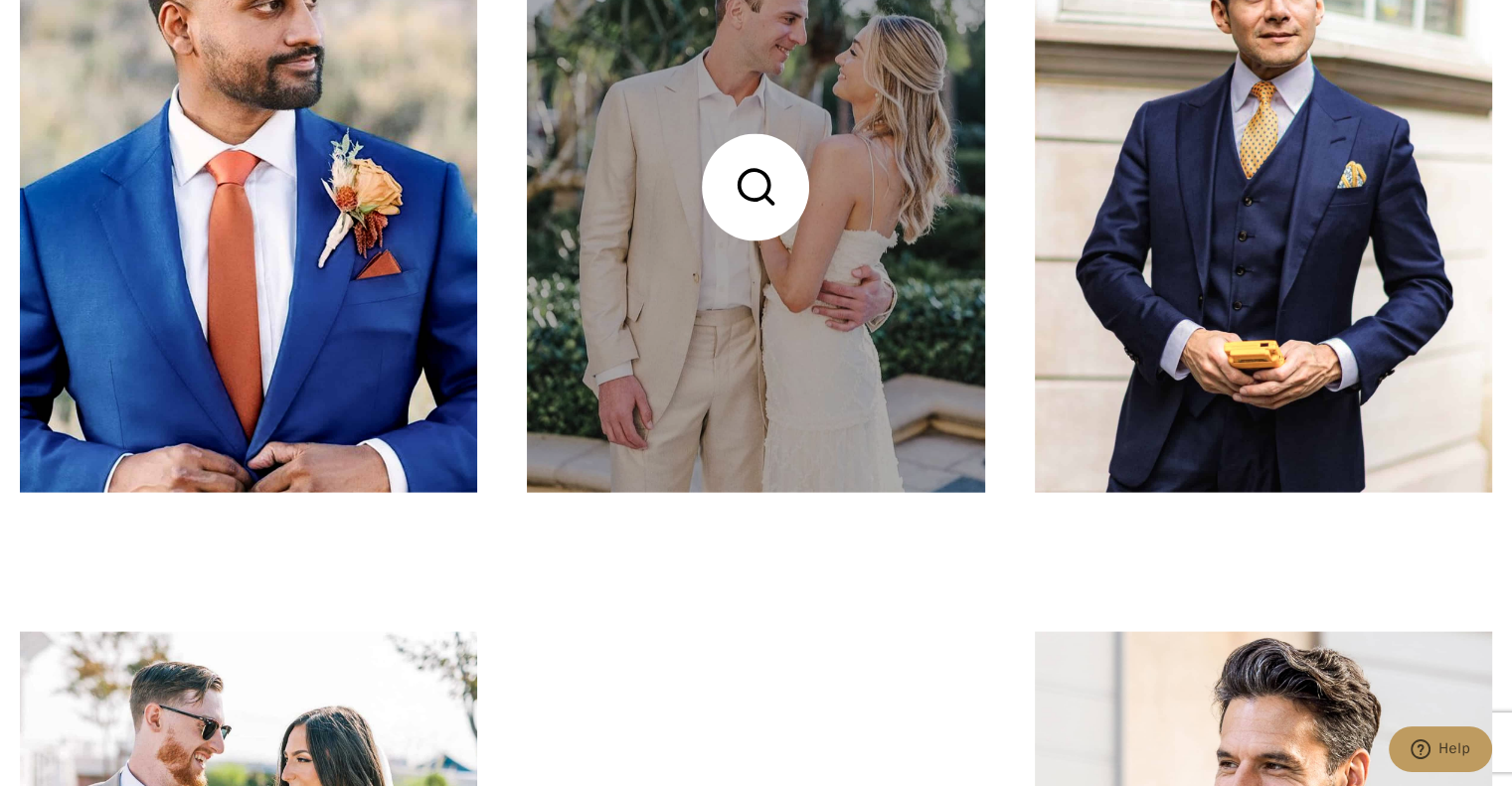 click at bounding box center [756, 188] 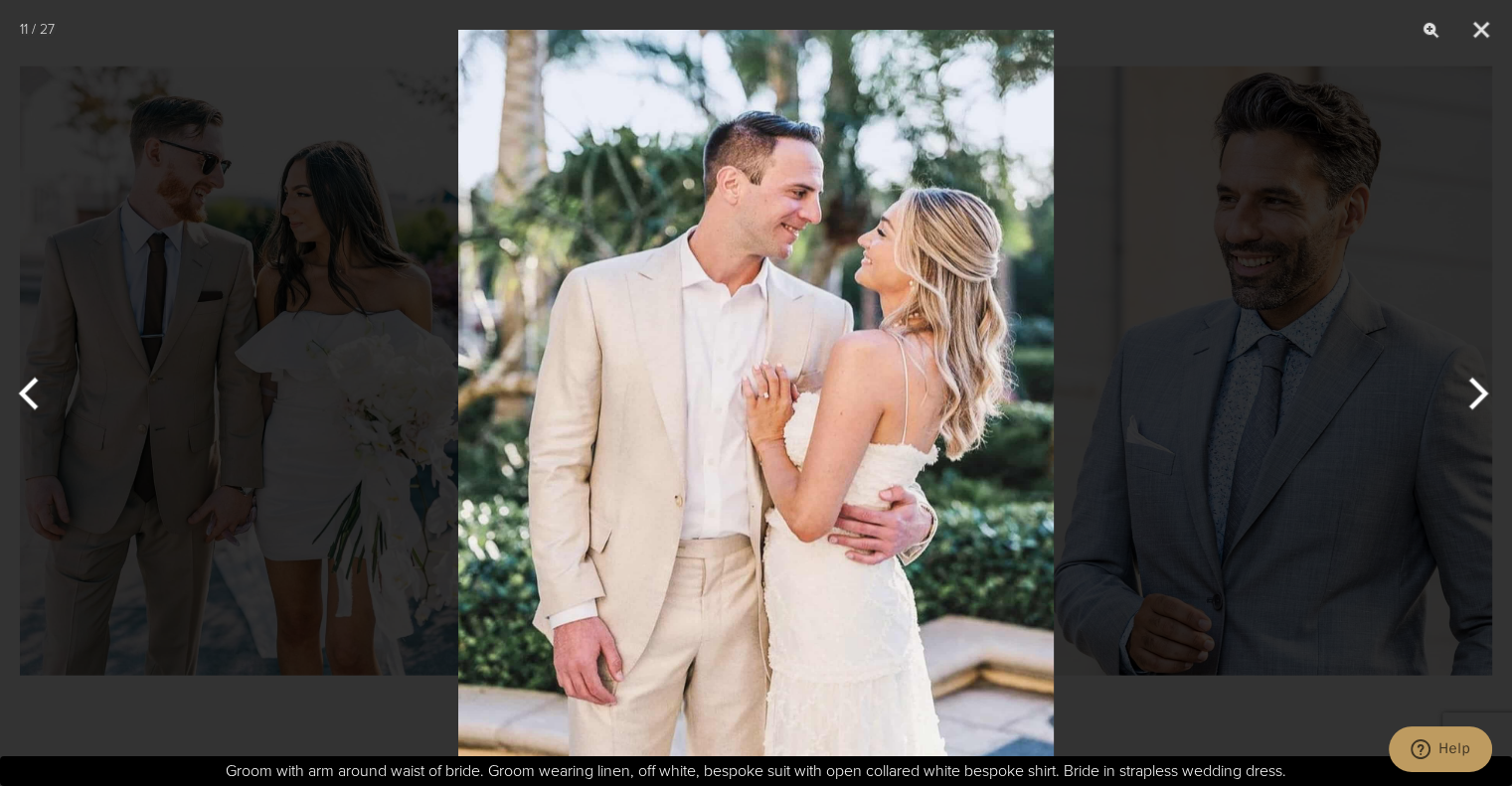 scroll, scrollTop: 4604, scrollLeft: 0, axis: vertical 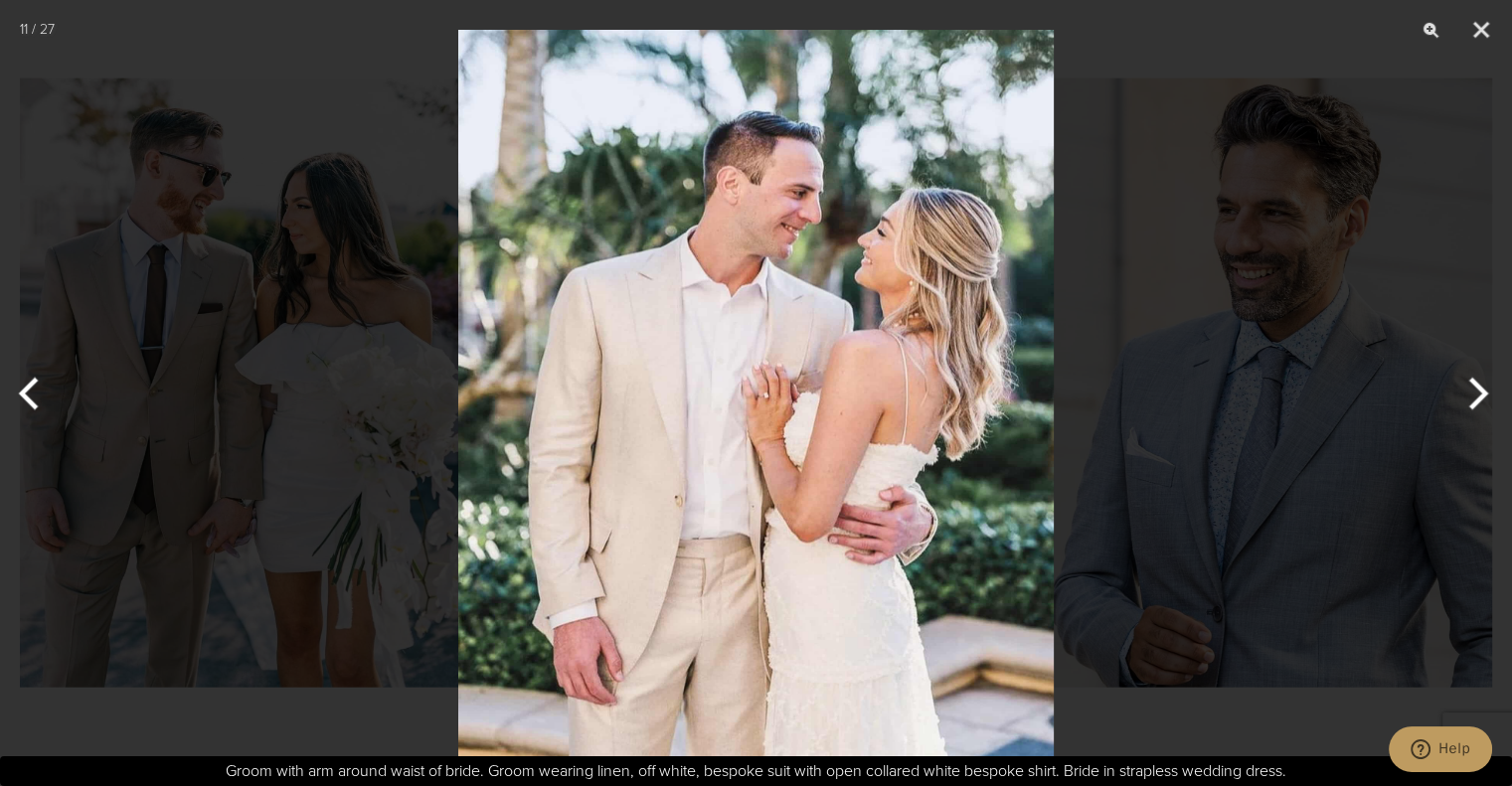 click at bounding box center [756, 393] 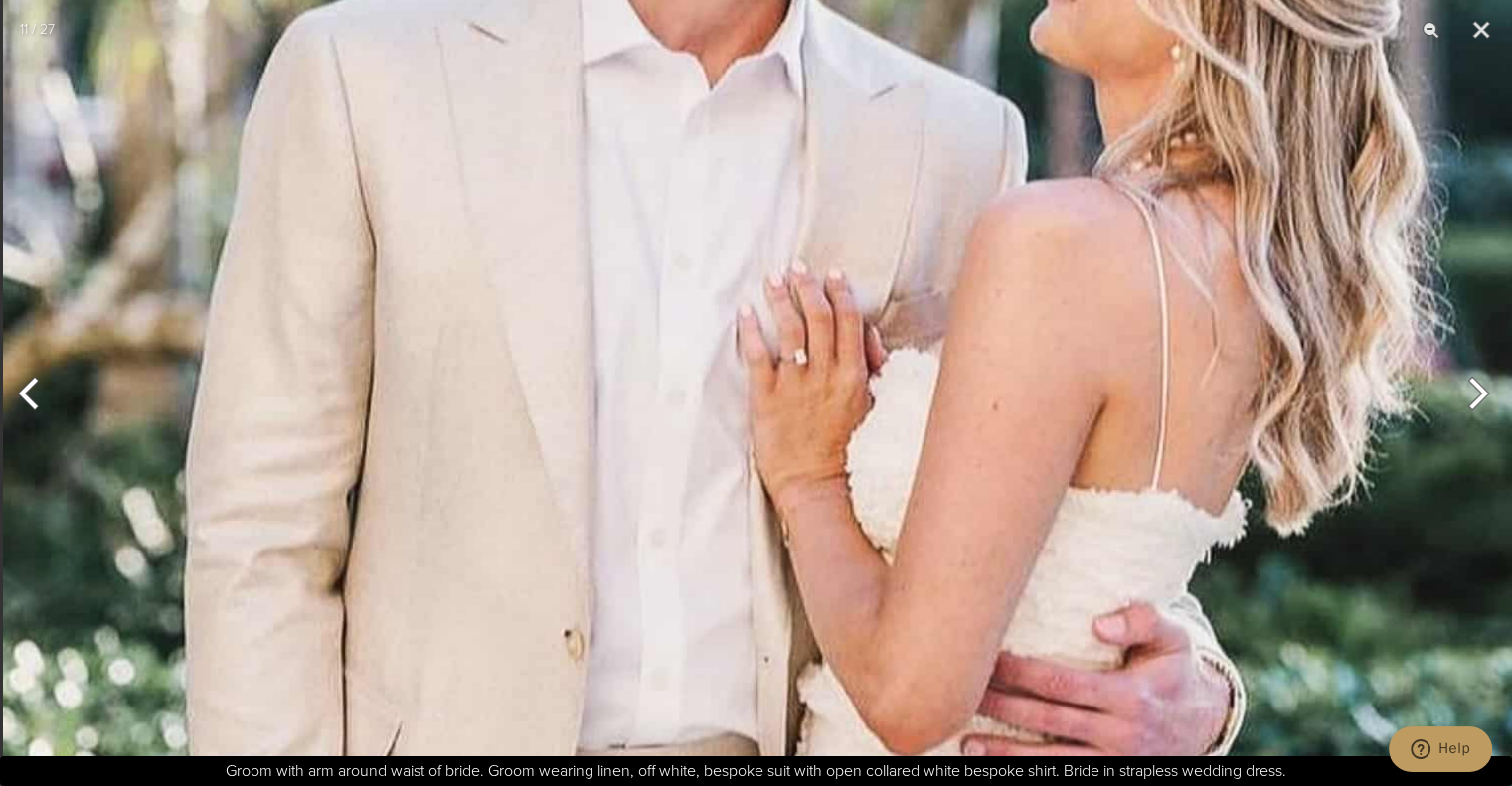 click at bounding box center [774, 351] 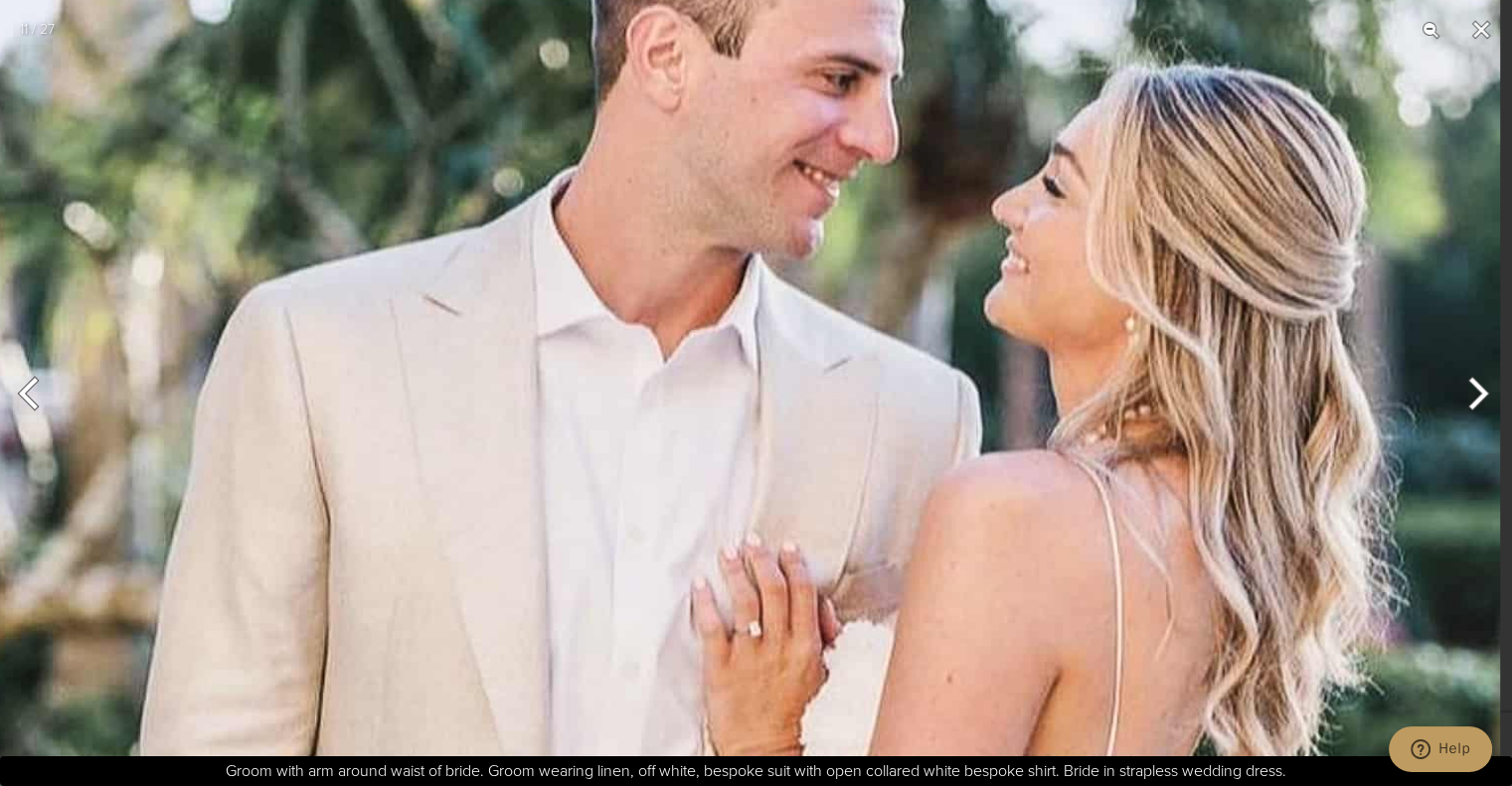 click at bounding box center [729, 623] 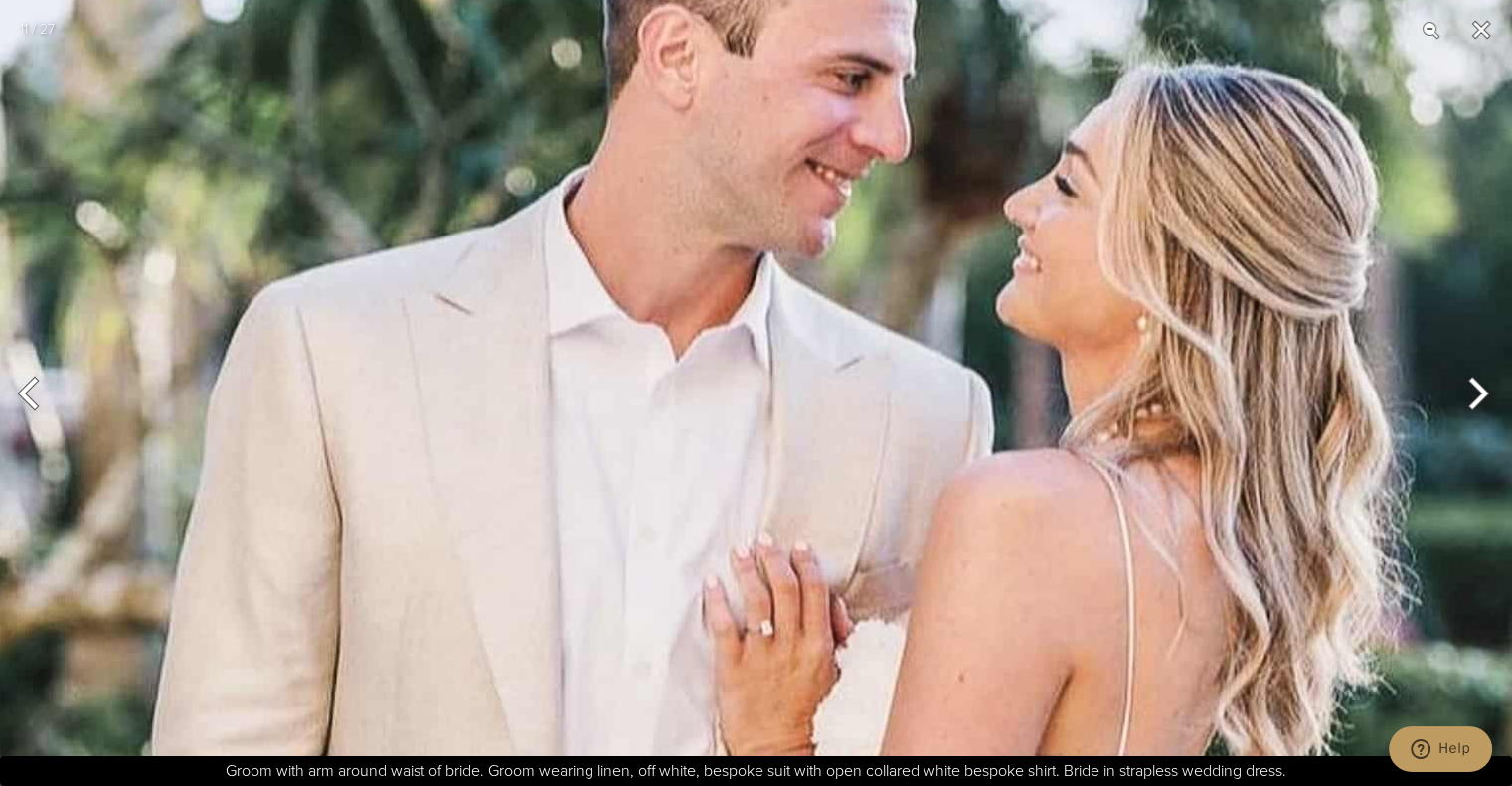click at bounding box center [1481, 30] 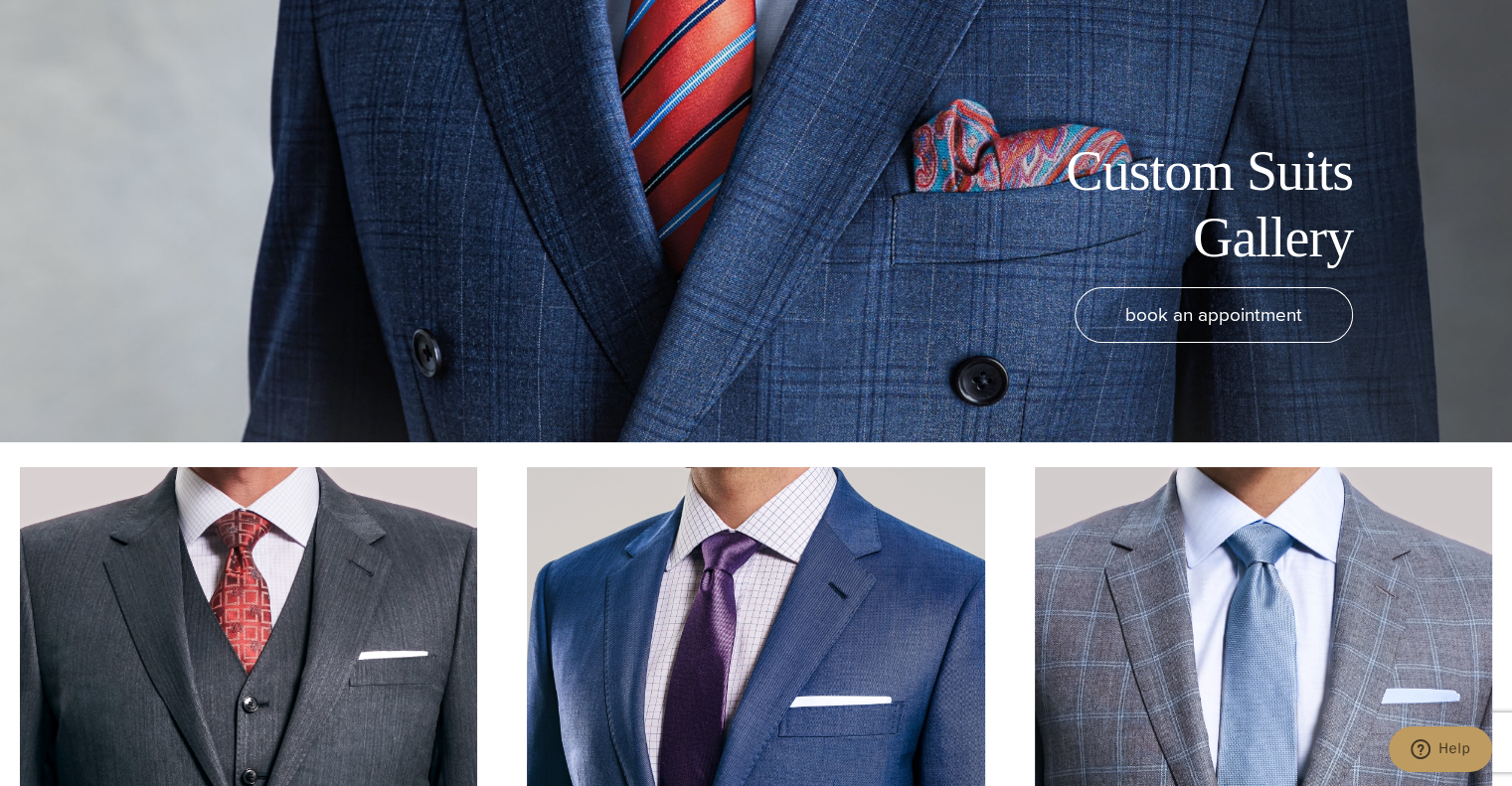 scroll, scrollTop: 0, scrollLeft: 0, axis: both 